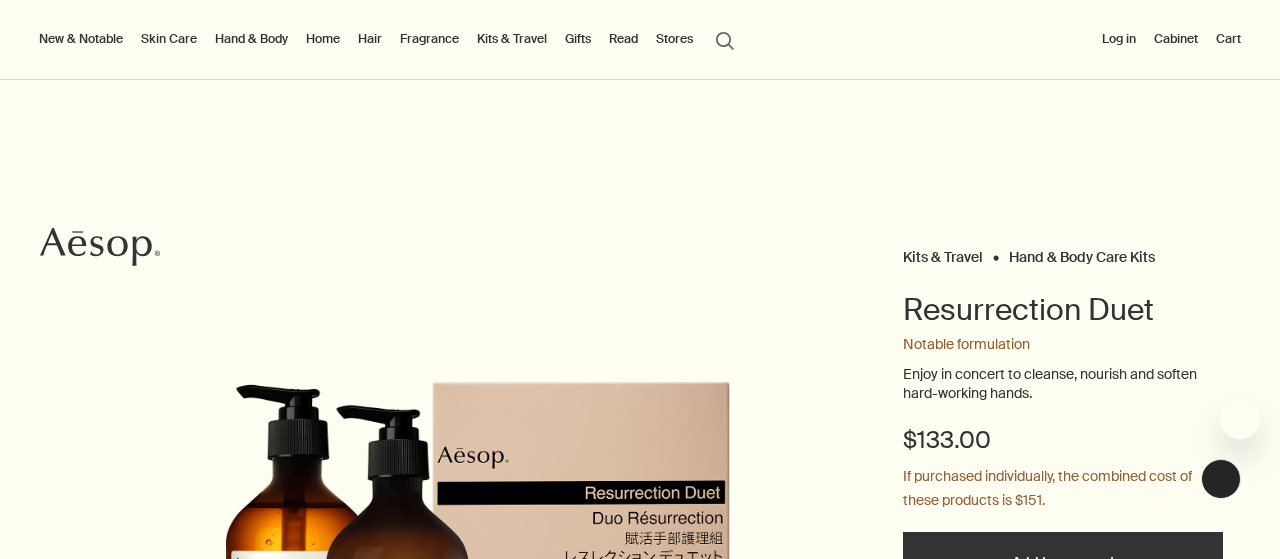 scroll, scrollTop: 0, scrollLeft: 0, axis: both 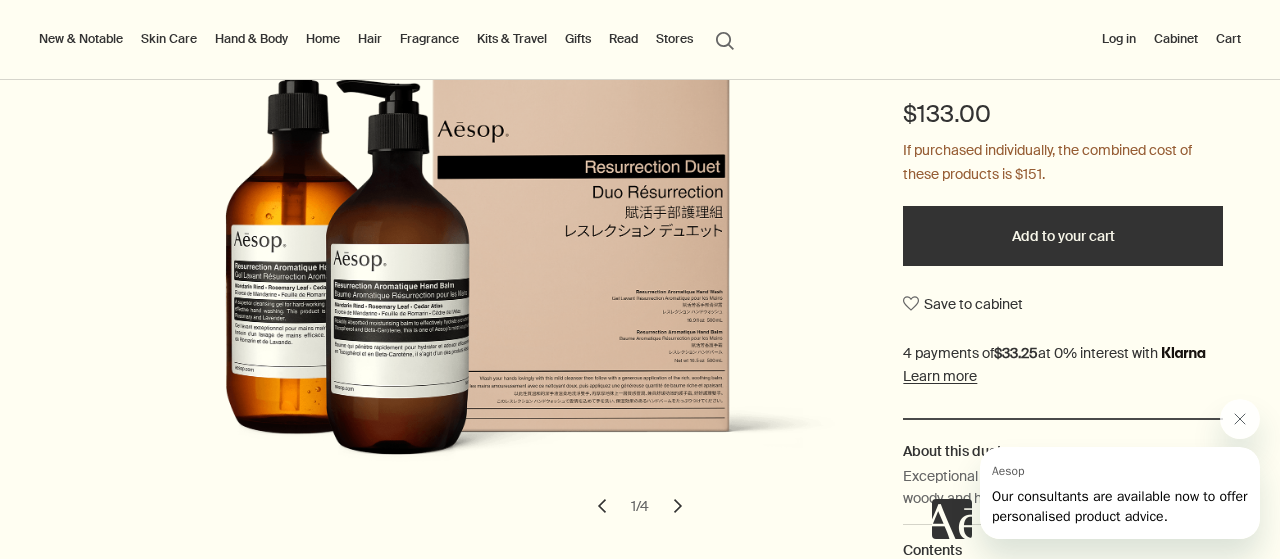 click on "Add to your cart" at bounding box center (1063, 236) 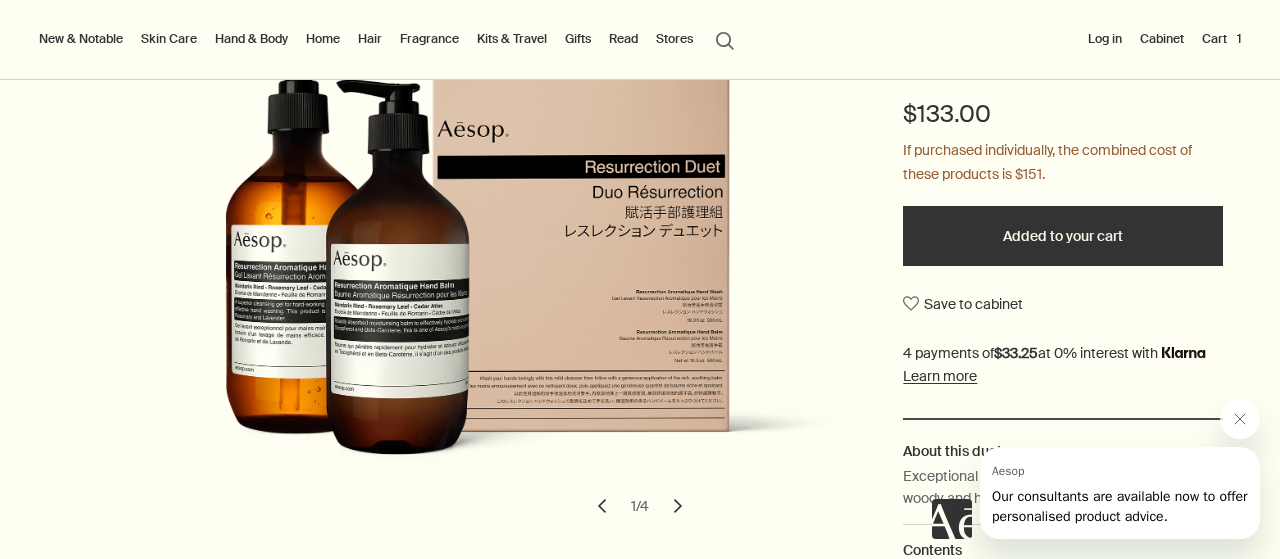 click on "Cart 1" at bounding box center (1221, 39) 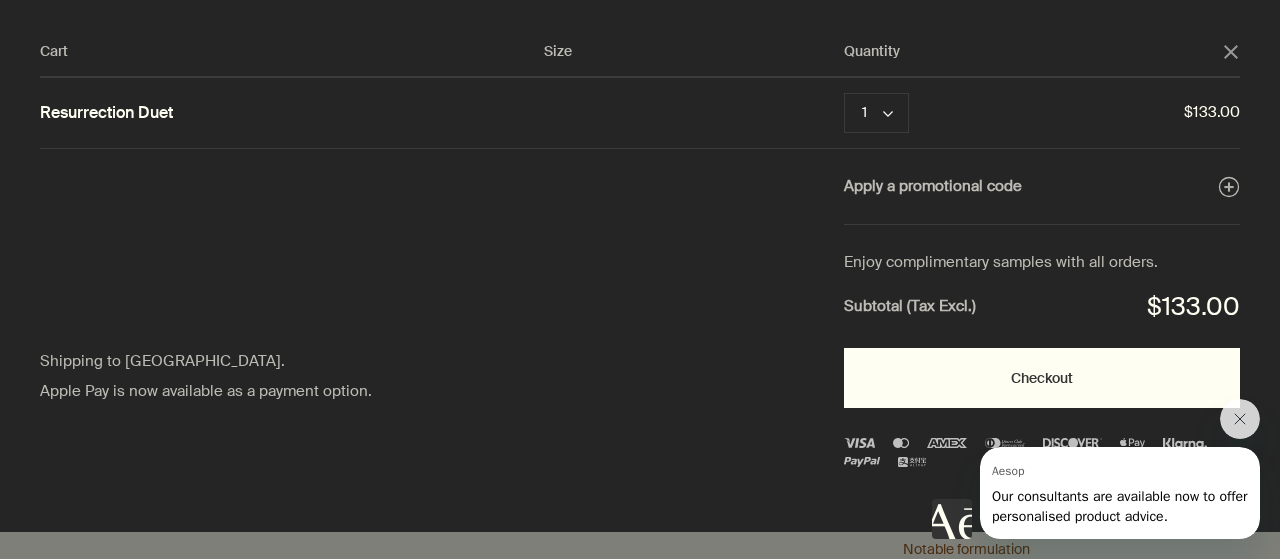 click on "Checkout" at bounding box center (1042, 378) 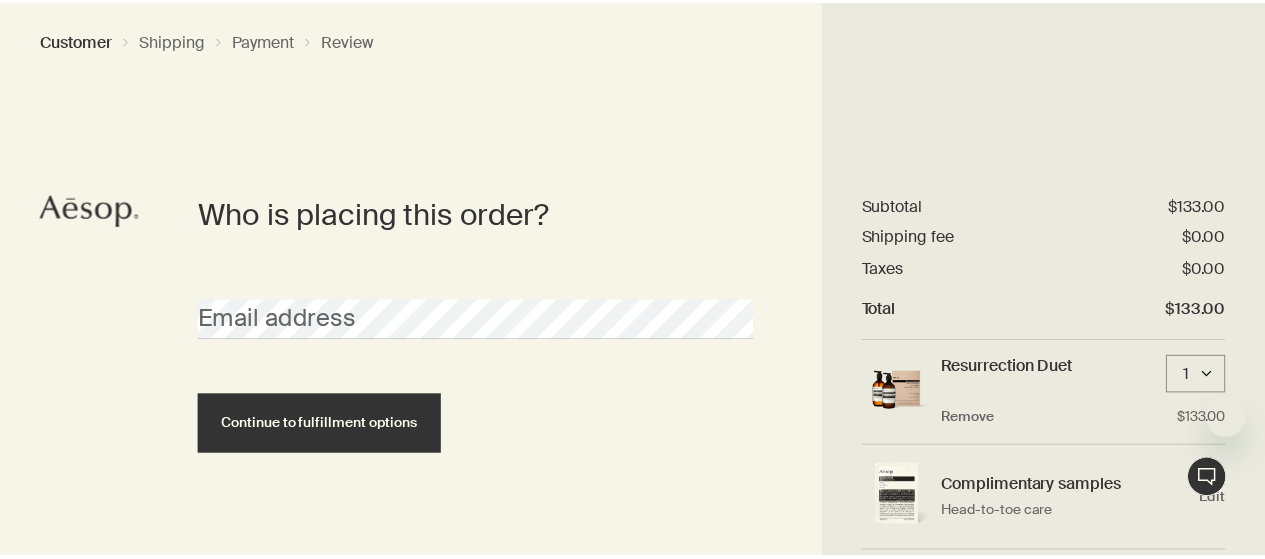 scroll, scrollTop: 0, scrollLeft: 0, axis: both 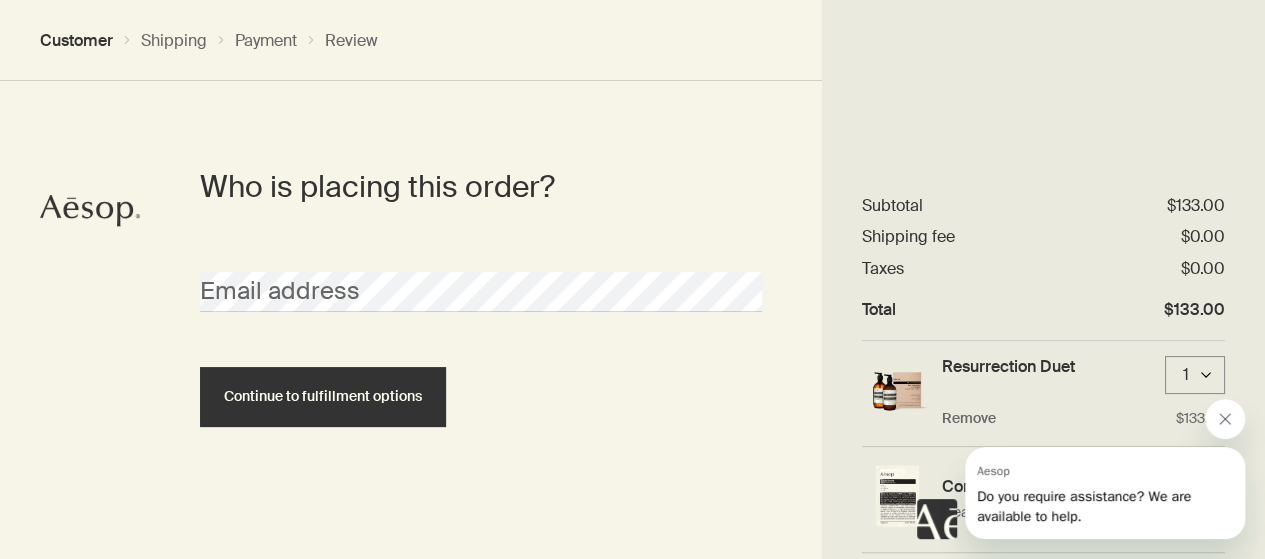 click 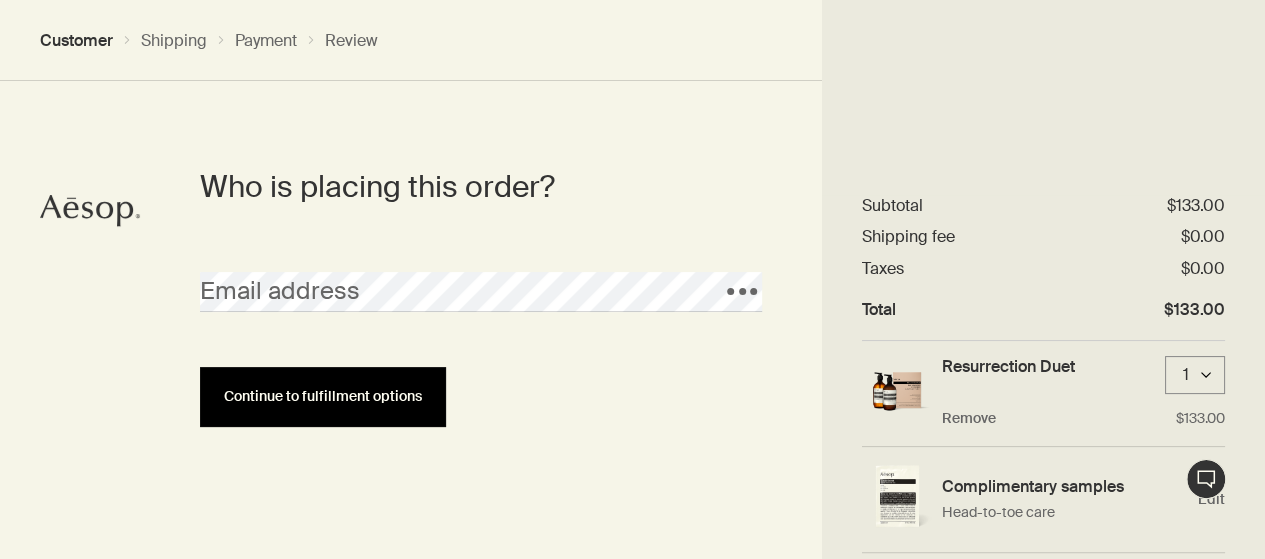 click on "Continue to fulfillment options" at bounding box center [323, 397] 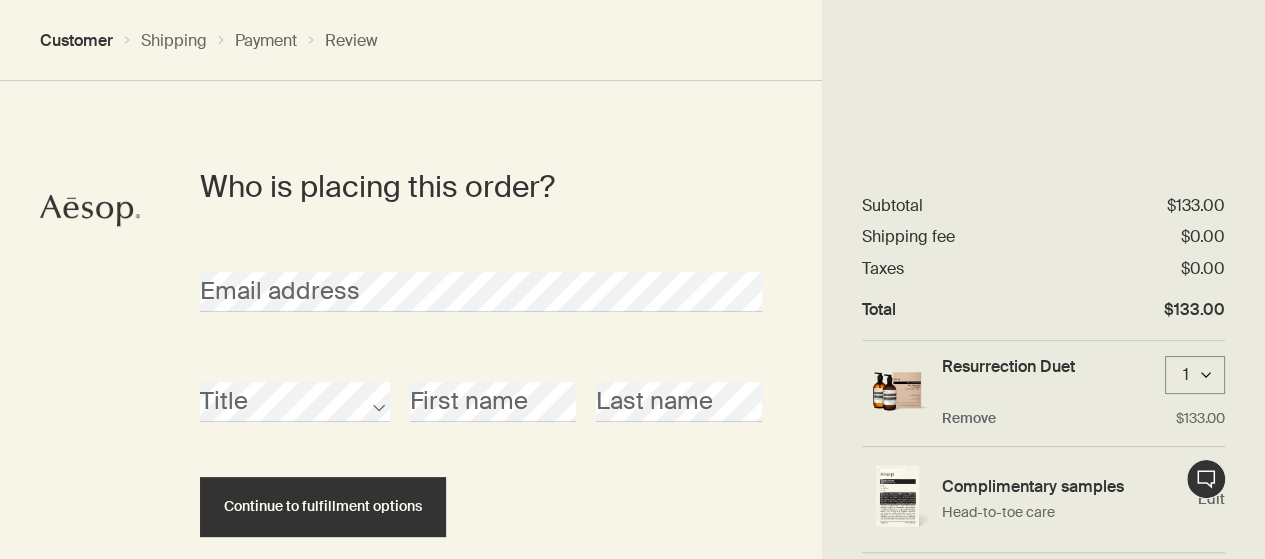 scroll, scrollTop: 98, scrollLeft: 0, axis: vertical 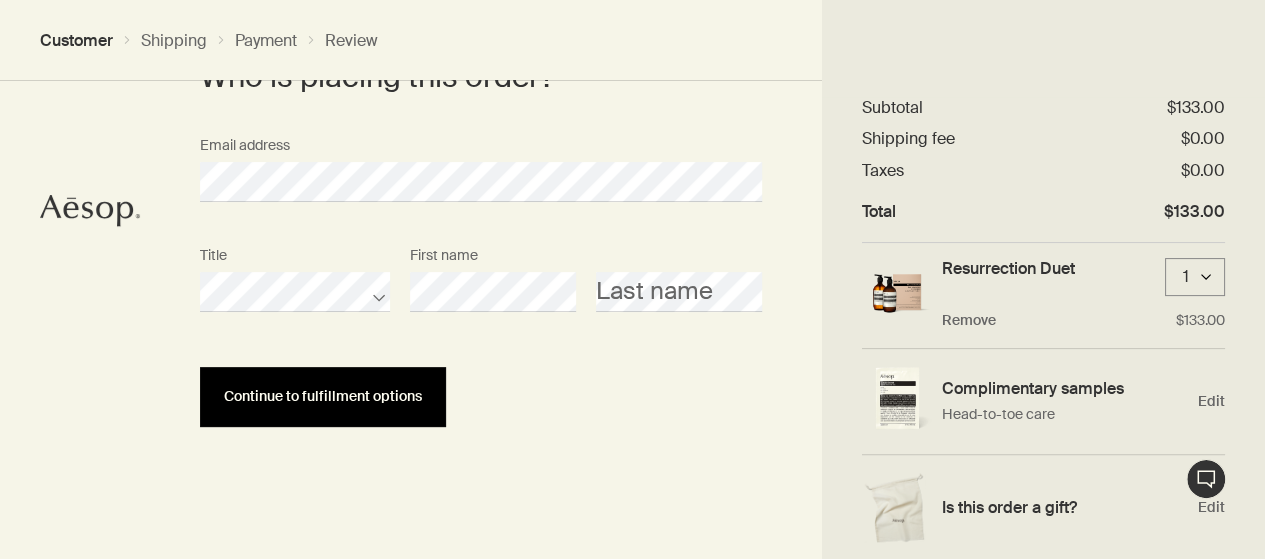 click on "Continue to fulfillment options" at bounding box center (323, 396) 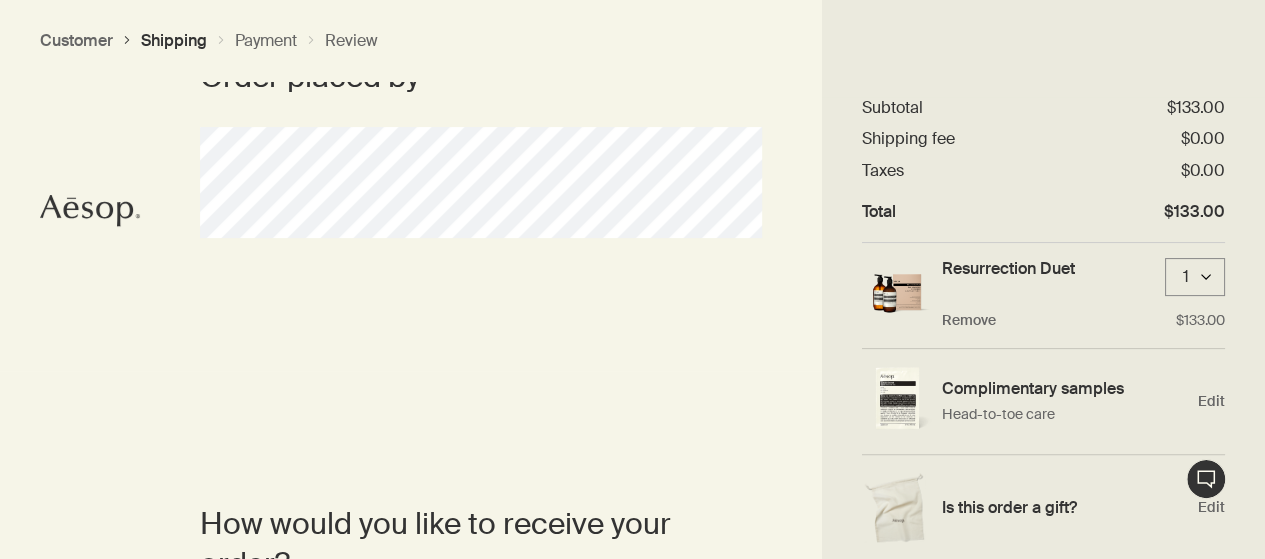 scroll, scrollTop: 0, scrollLeft: 0, axis: both 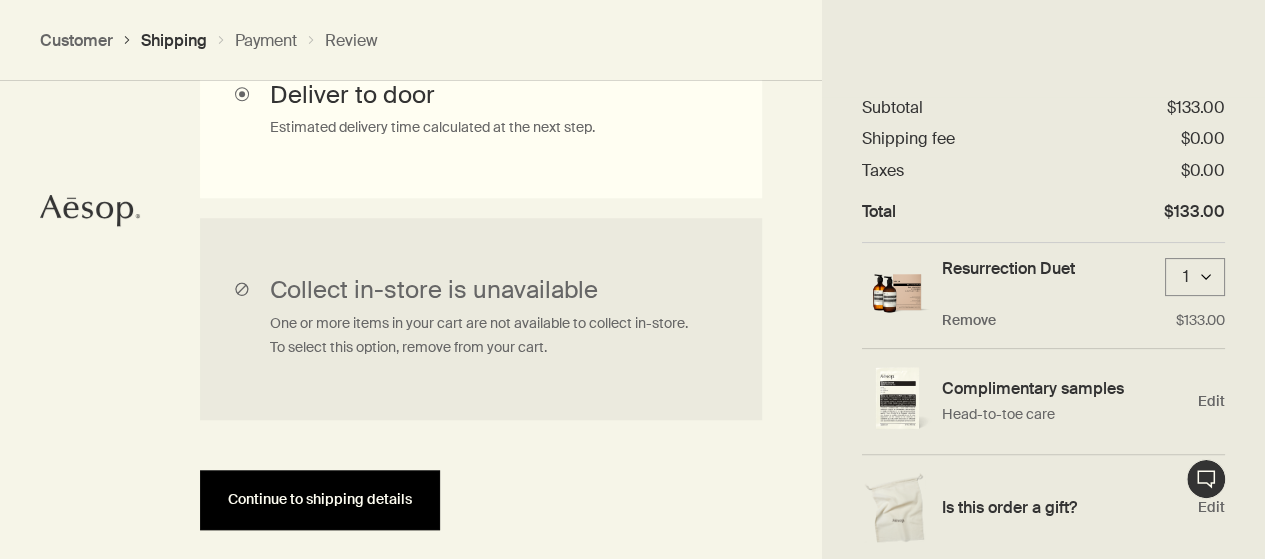 click on "Continue to shipping details" at bounding box center [320, 500] 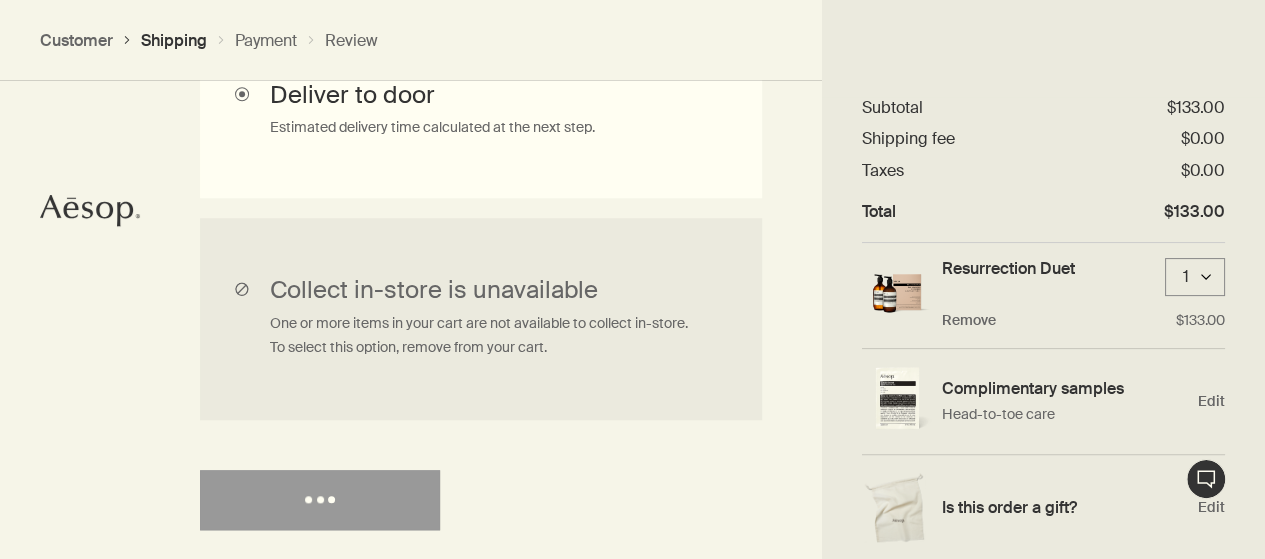 select on "US" 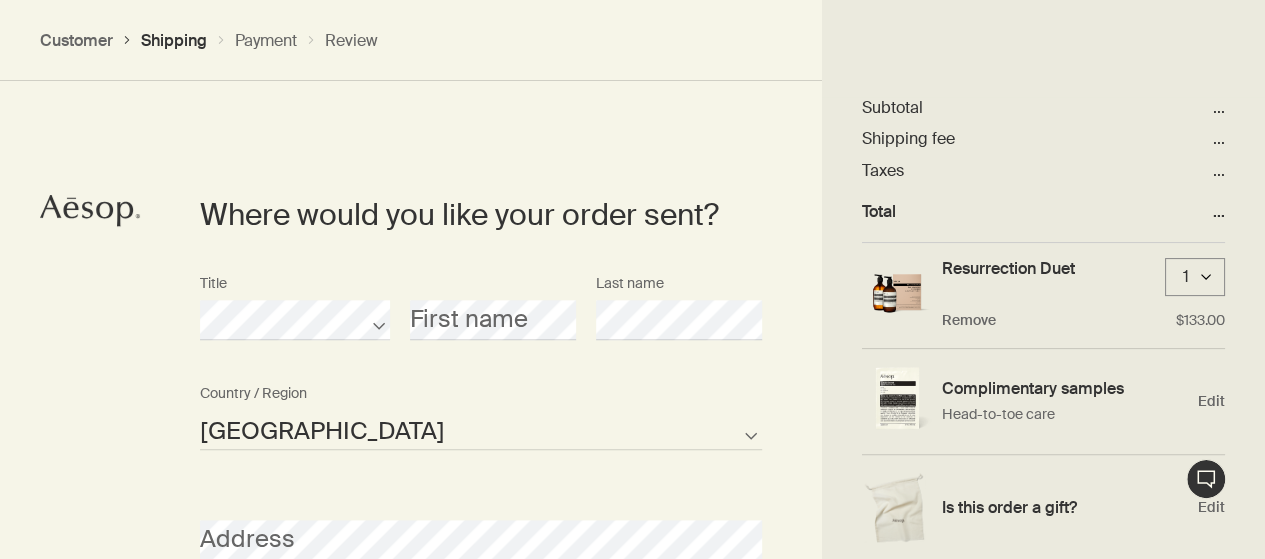 scroll, scrollTop: 886, scrollLeft: 0, axis: vertical 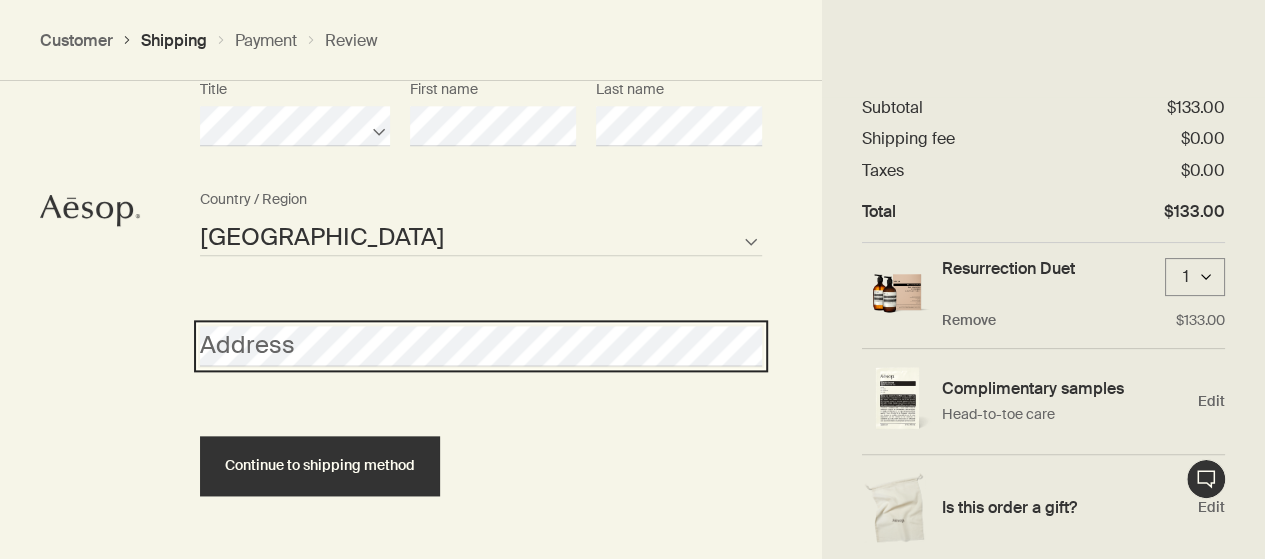 select on "US" 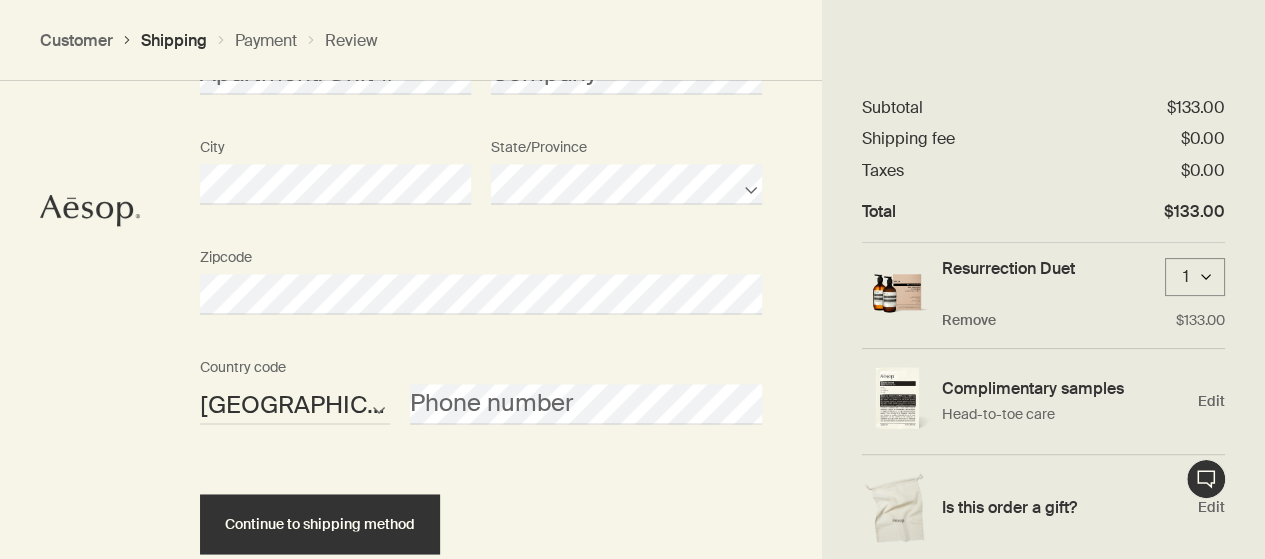 scroll, scrollTop: 1440, scrollLeft: 0, axis: vertical 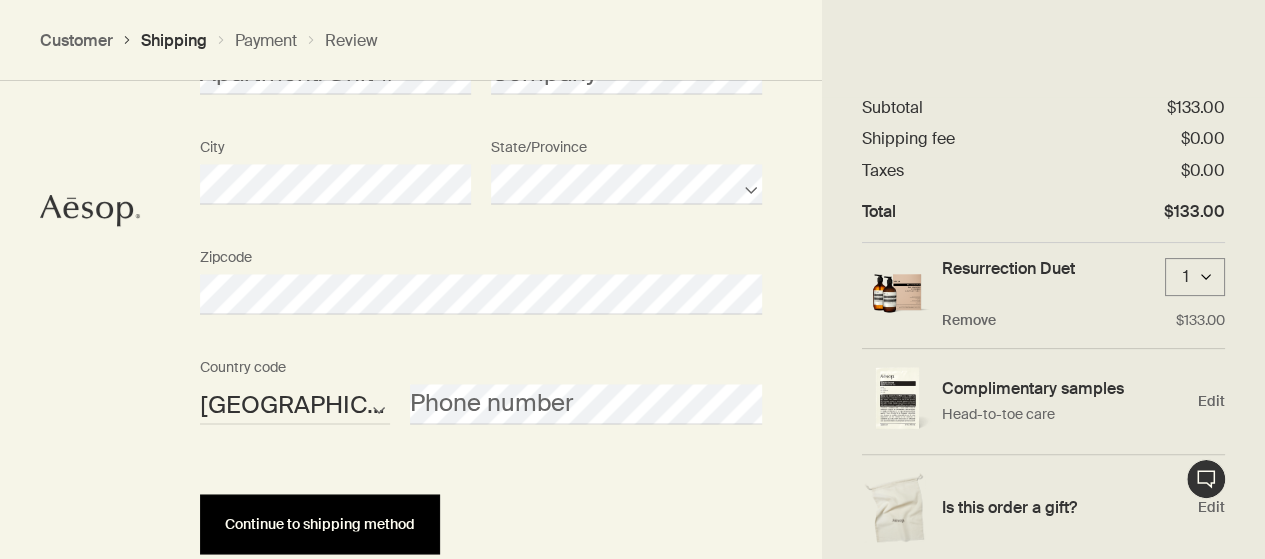 click on "Continue to shipping method" at bounding box center [320, 523] 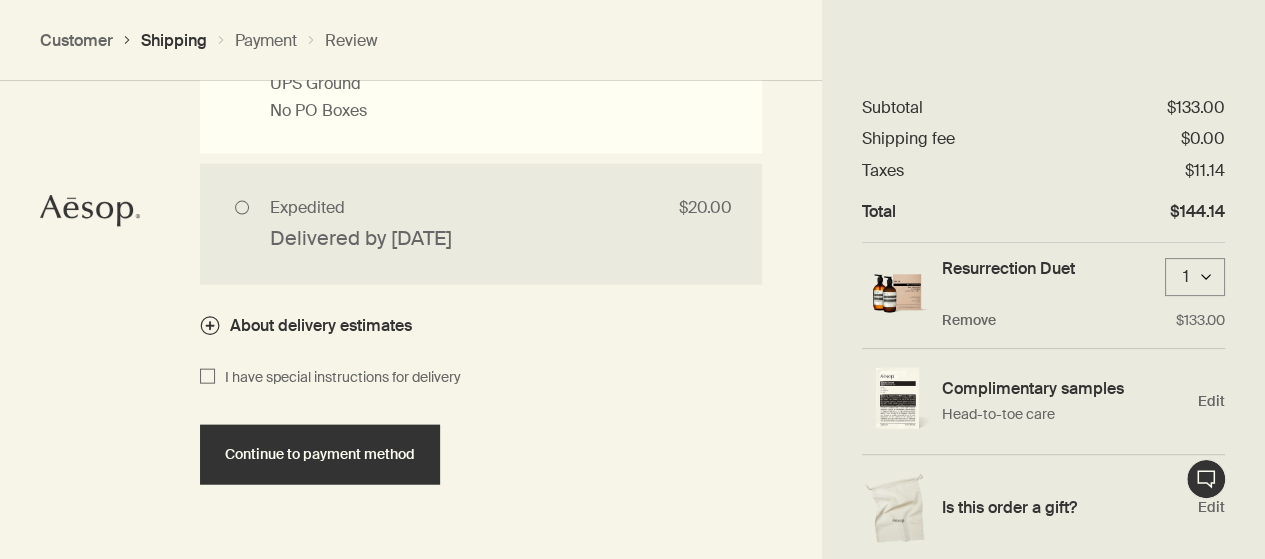 scroll, scrollTop: 2154, scrollLeft: 0, axis: vertical 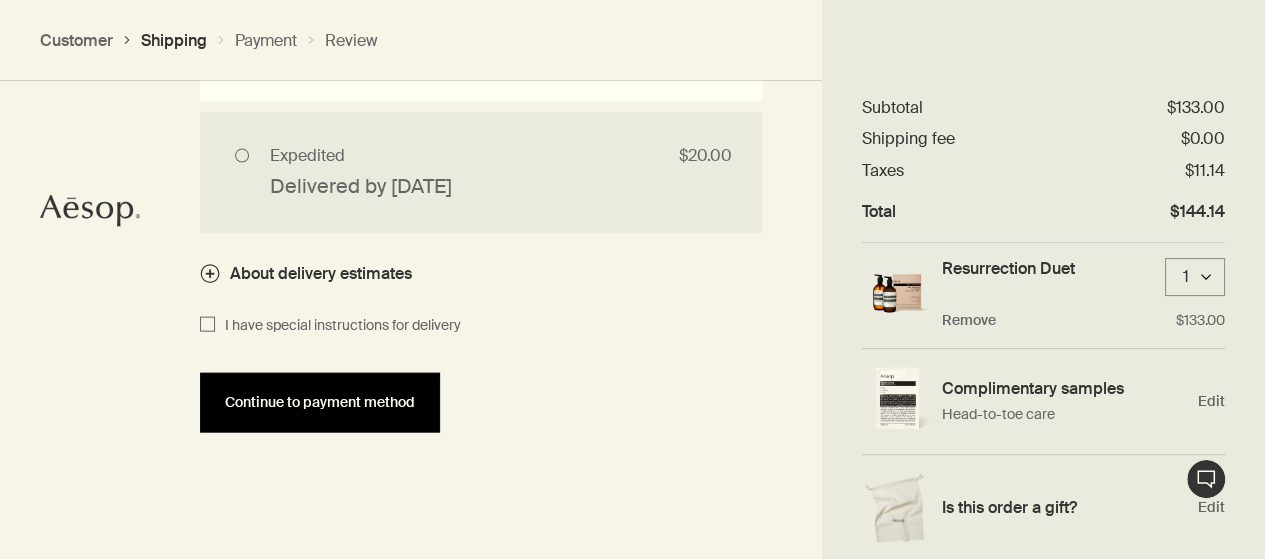 click on "Continue to payment method" at bounding box center (320, 402) 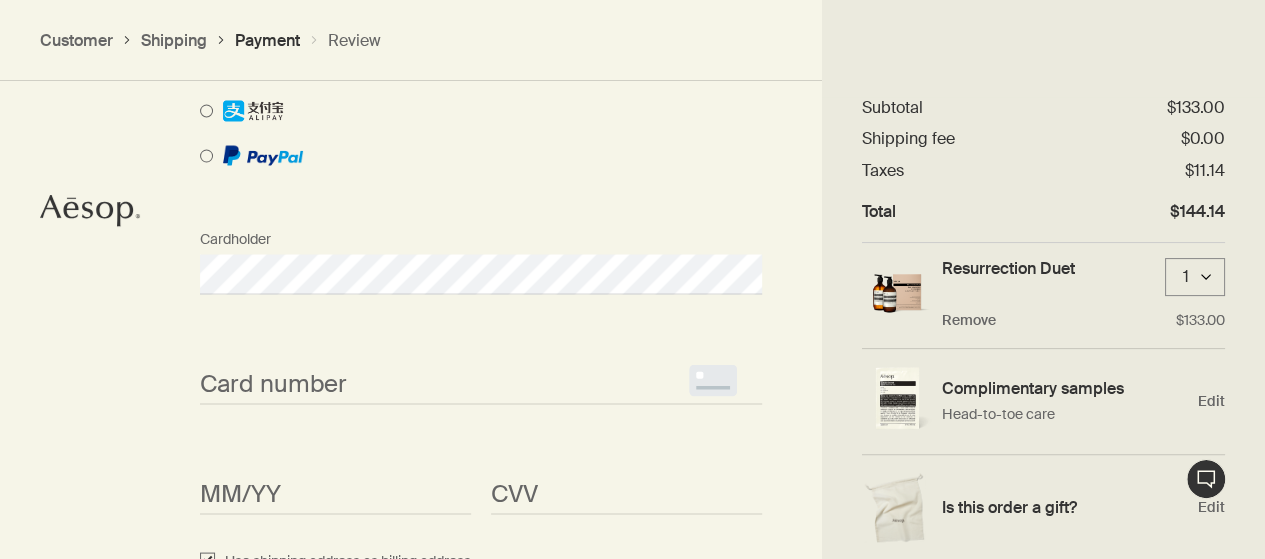 scroll, scrollTop: 1726, scrollLeft: 0, axis: vertical 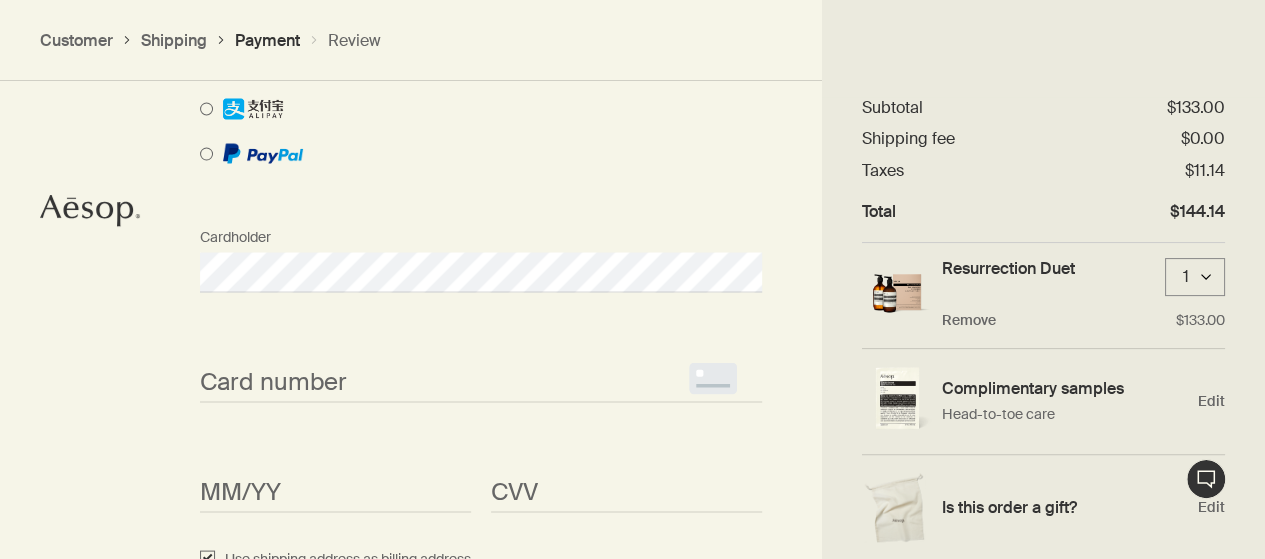 click on "Card number <p>Your browser does not support iframes.</p>" at bounding box center (481, 364) 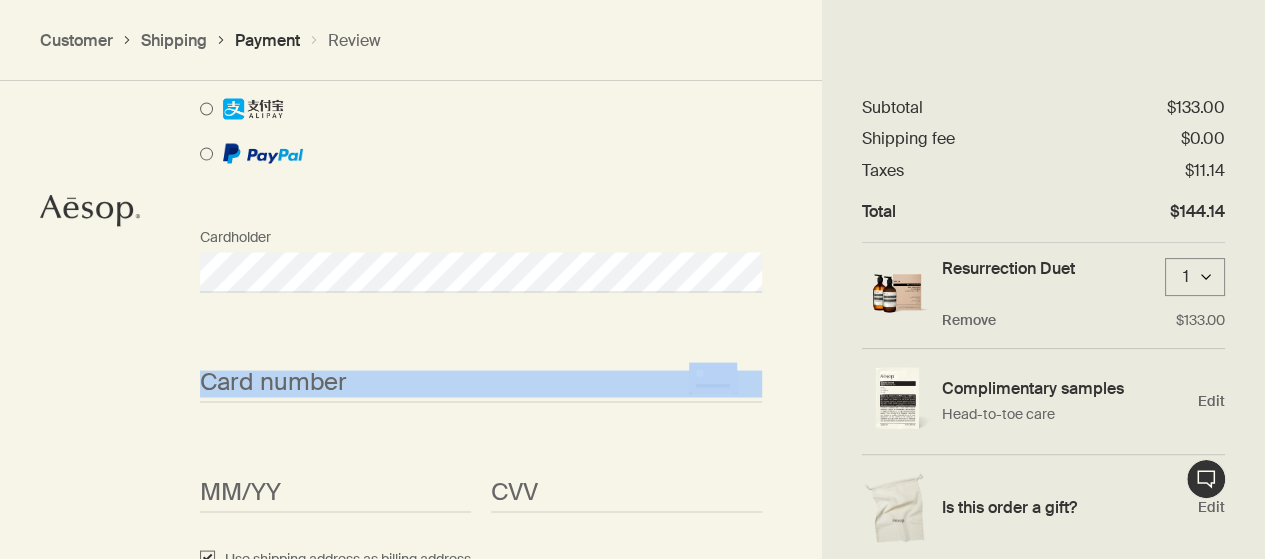 click on "Card number <p>Your browser does not support iframes.</p>" at bounding box center [481, 364] 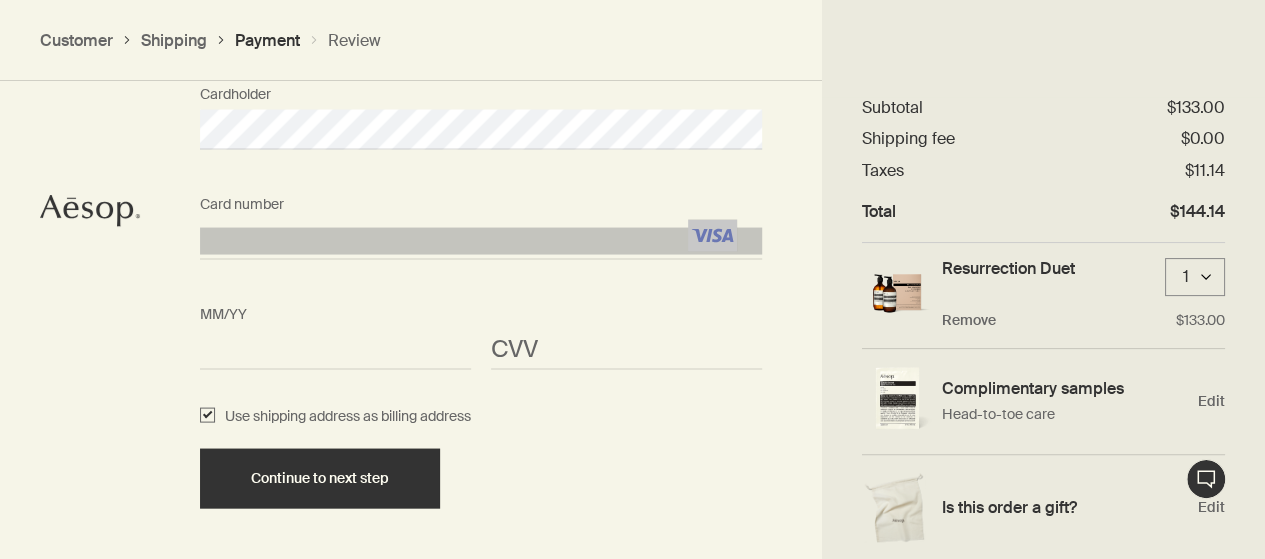 scroll, scrollTop: 1891, scrollLeft: 0, axis: vertical 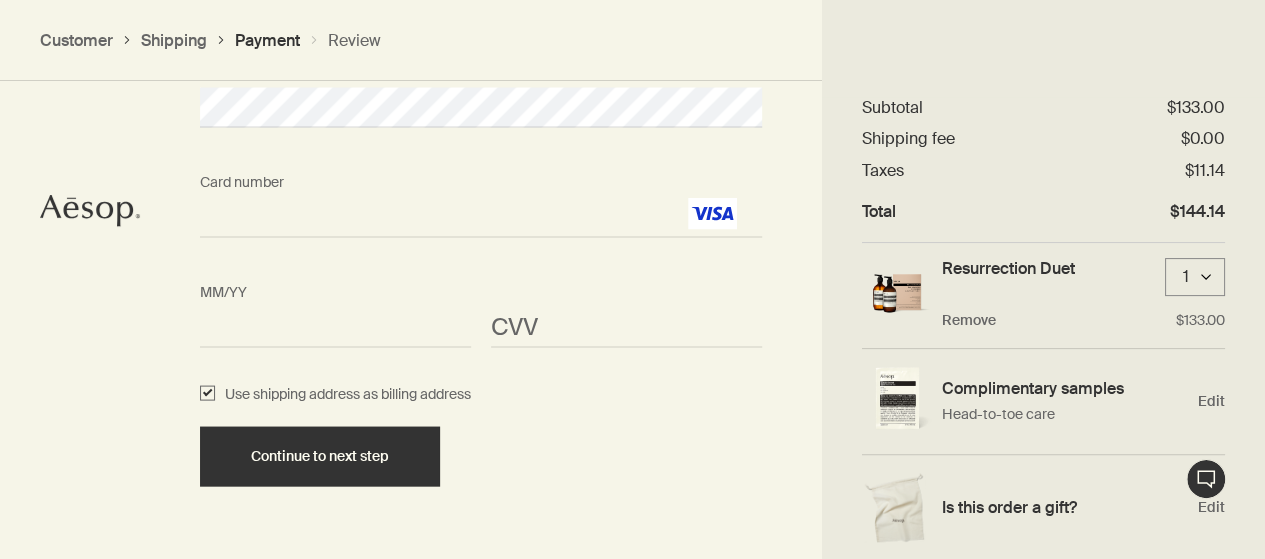 click on "<p>Your browser does not support iframes.</p>" at bounding box center [335, 327] 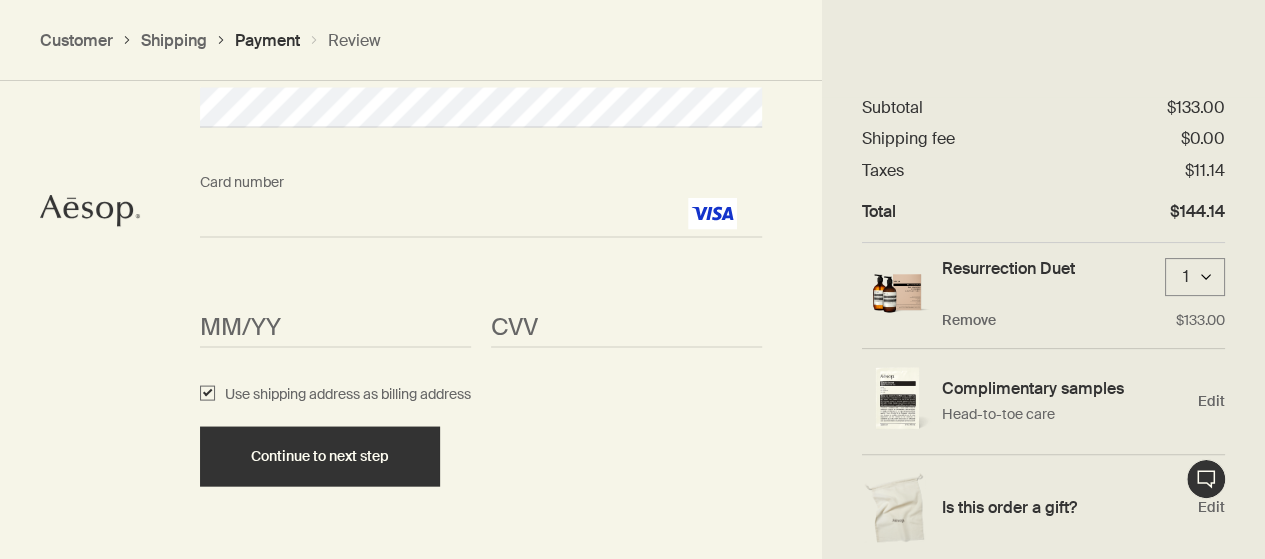 click on "<p>Your browser does not support iframes.</p>" at bounding box center (335, 327) 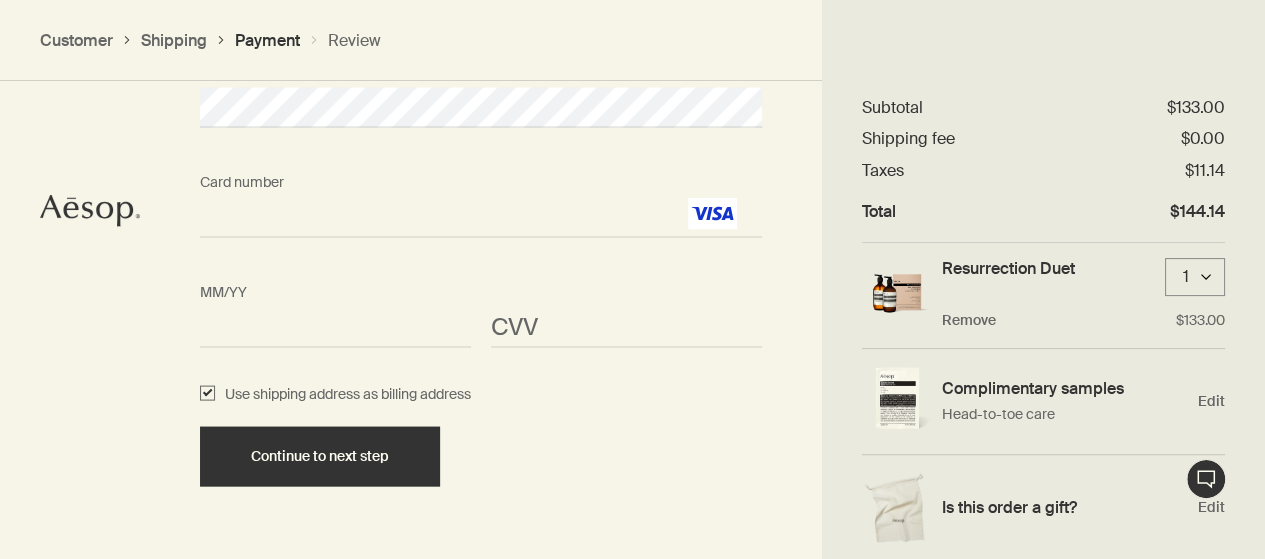 click on "How would you like to pay? Pay with Credit Card Pay with Gift Card Cardholder Card number <p>Your browser does not support iframes.</p> MM/YY <p>Your browser does not support iframes.</p> CVV <p>Your browser does not support iframes.</p> Use shipping address as billing address Continue to next step" at bounding box center (481, 103) 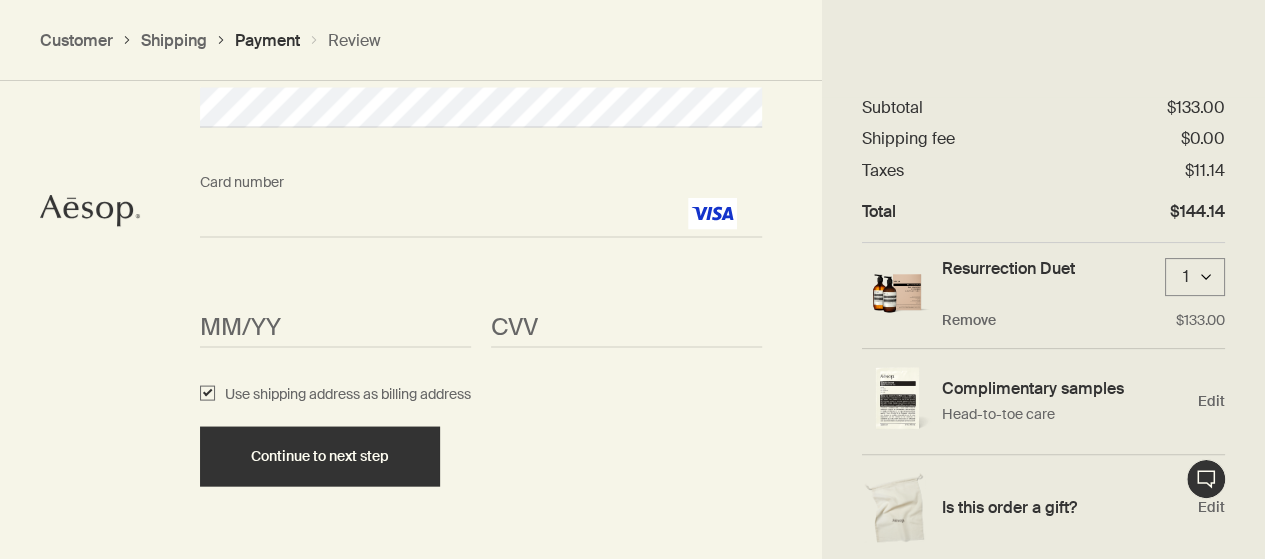 click on "<p>Your browser does not support iframes.</p>" at bounding box center [335, 327] 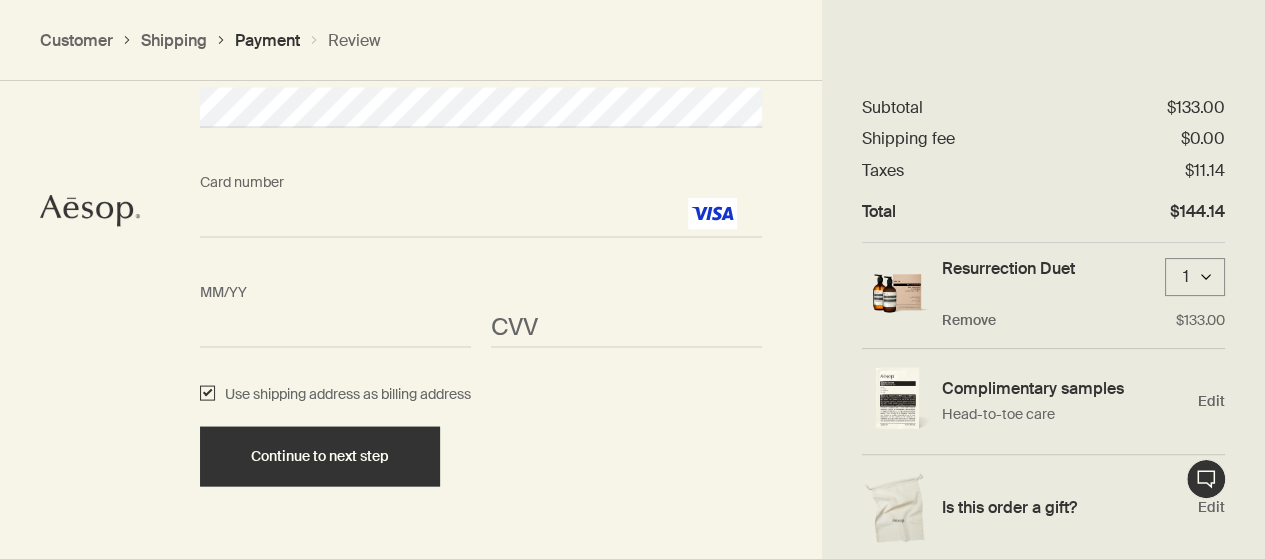 click on "Use shipping address as billing address" at bounding box center (207, 394) 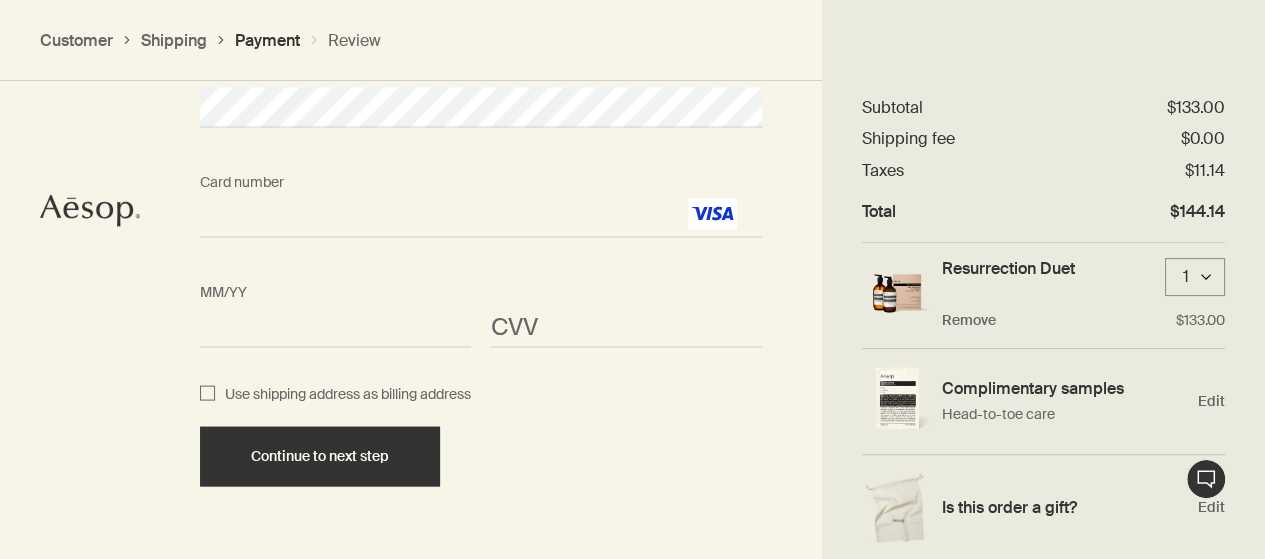 checkbox on "false" 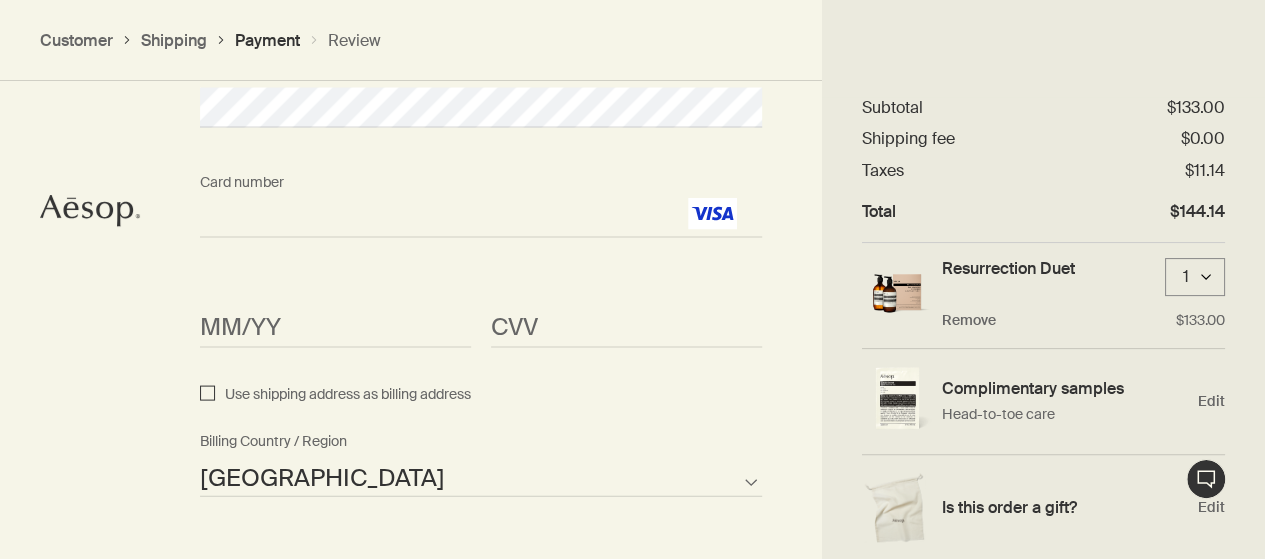 click on "Use shipping address as billing address" at bounding box center (207, 394) 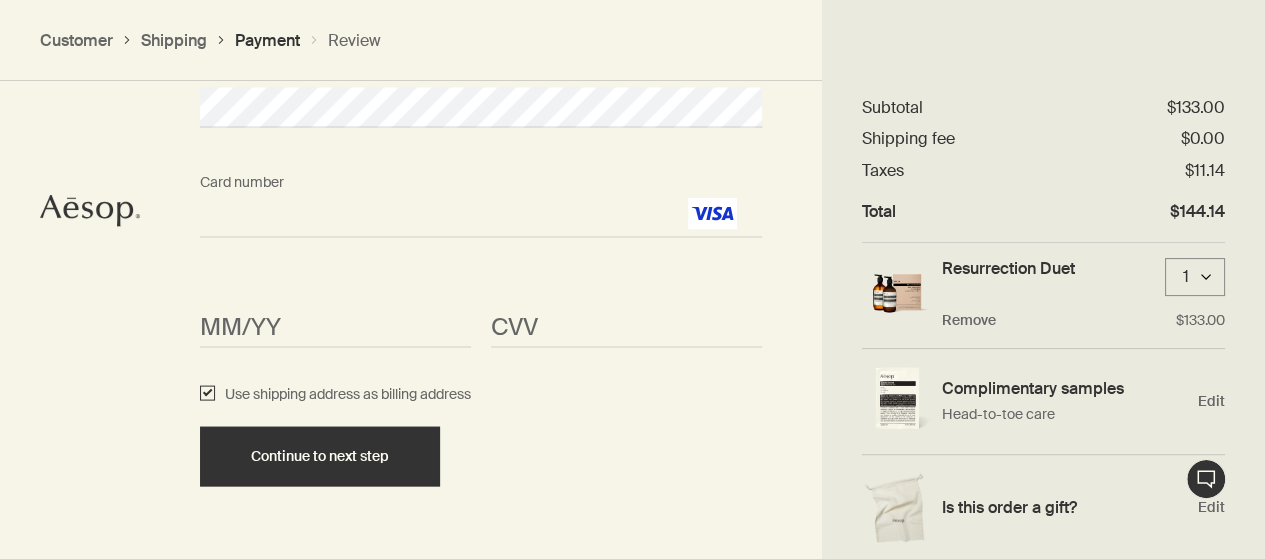 click on "Use shipping address as billing address" at bounding box center (207, 394) 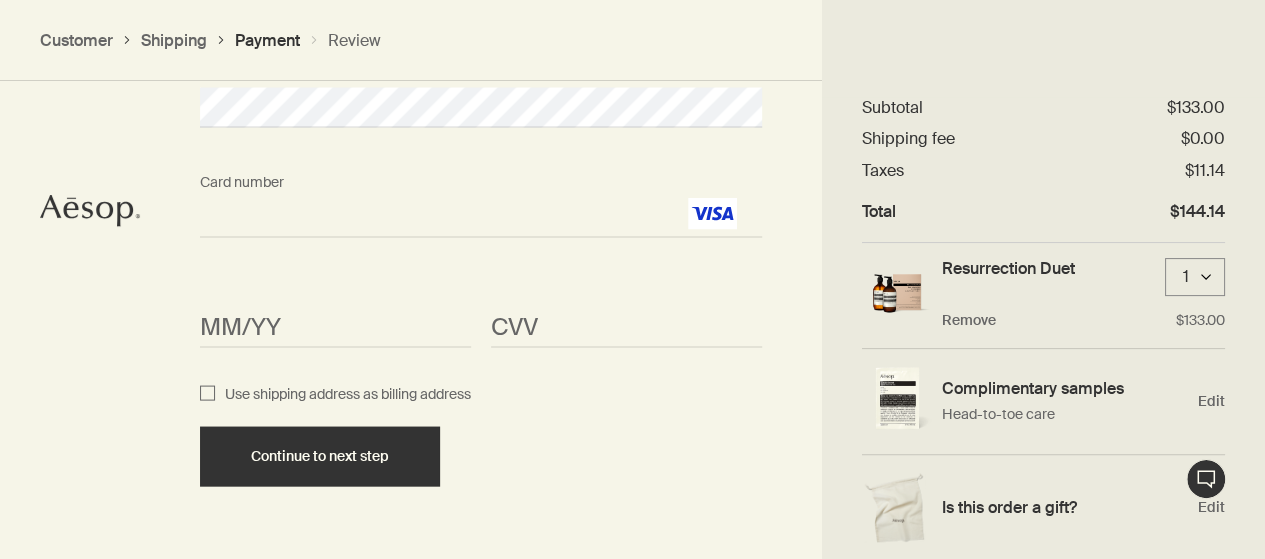 checkbox on "false" 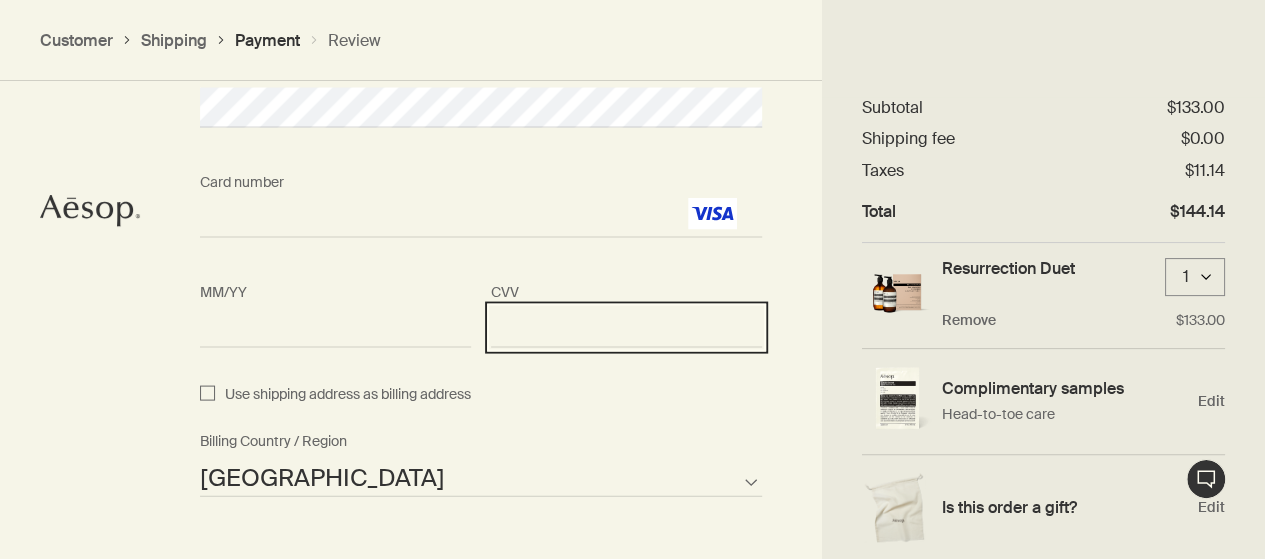 scroll, scrollTop: 2123, scrollLeft: 0, axis: vertical 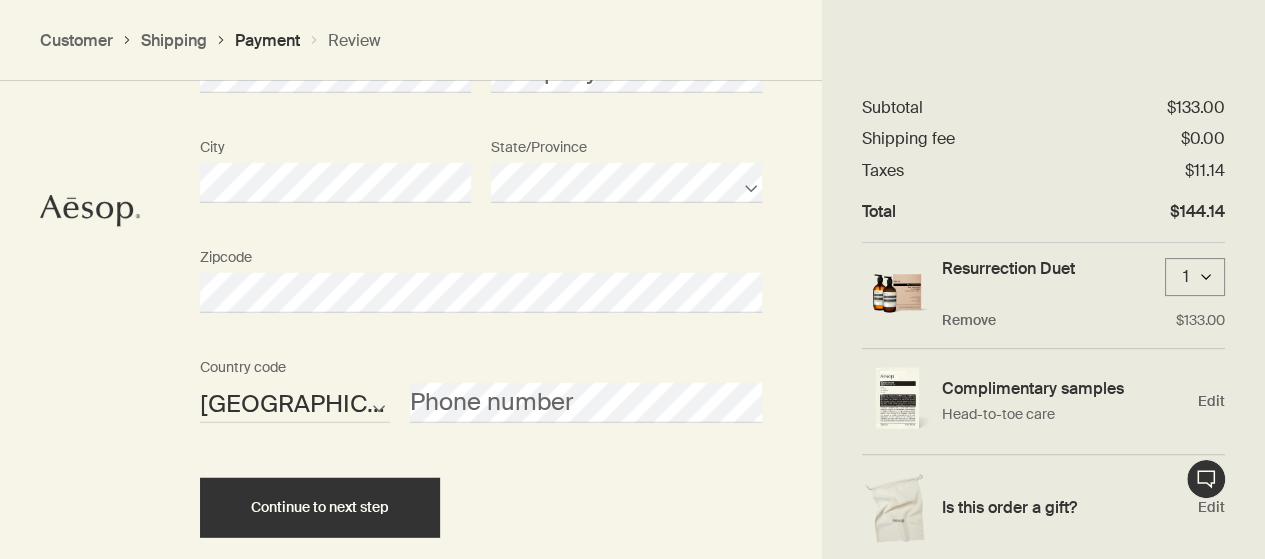 click on "AFG ALB DZA ASM AND AGO AIA ATA ATG ARG ARM ABW AUS AUT AZE BHS BHR BGD BRB BLR BEL BLZ BEN BMU BTN BOL BIH BWA BRA IOT VGB BRN BGR BFA BDI KHM CMR CAN CPV CYM CAF TCD CHL CHN CXR CCK COL COM COK CRI HRV CUB CUW CYP CZE COD DNK DJI DMA DOM TLS ECU EGY SLV GNQ ERI EST ETH FLK FRO FJI FIN FRA PYF GAB GMB GEO DEU GHA GIB GRC GRL GRD GUM GTM GGY GIN GNB GUY HTI HND HKG HUN ISL IND IDN IRN IRQ IRL IMN ISR ITA CIV JAM JPN JEY JOR [PERSON_NAME] KIR XKX KWT KGZ LAO LVA LBN LSO LBR LBY LIE LTU LUX MAC MKD MDG MWI MYS MDV MLI MLT MHL MRT MUS MYT MEX FSM MDA MCO MNG MNE MSR MAR MOZ MMR NAM NRU NPL NLD ANT NCL NZL NIC NER [PERSON_NAME] PRK MNP NOR OMN PAK PLW PSE PAN PNG PRY PER PHL PCN POL PRT PRI QAT COG REU ROU RUS RWA BLM SHN KNA LCA MAF SPM VCT WSM SMR STP [PERSON_NAME] SRB SYC SLE SGP SXM SVK SVN SLB SOM KOR ZAF SSD ESP LKA SDN SUR SJM SWZ SWE CHE SYR TWN TJK TZA THA TGO TKL TON TTO TUN TUR TKM TCA TUV VIR UGA UKR ARE GBR USA URY UZB VUT VAT VEN VNM WLF [PERSON_NAME] ZMB ZWE Country code Phone number" at bounding box center (481, 403) 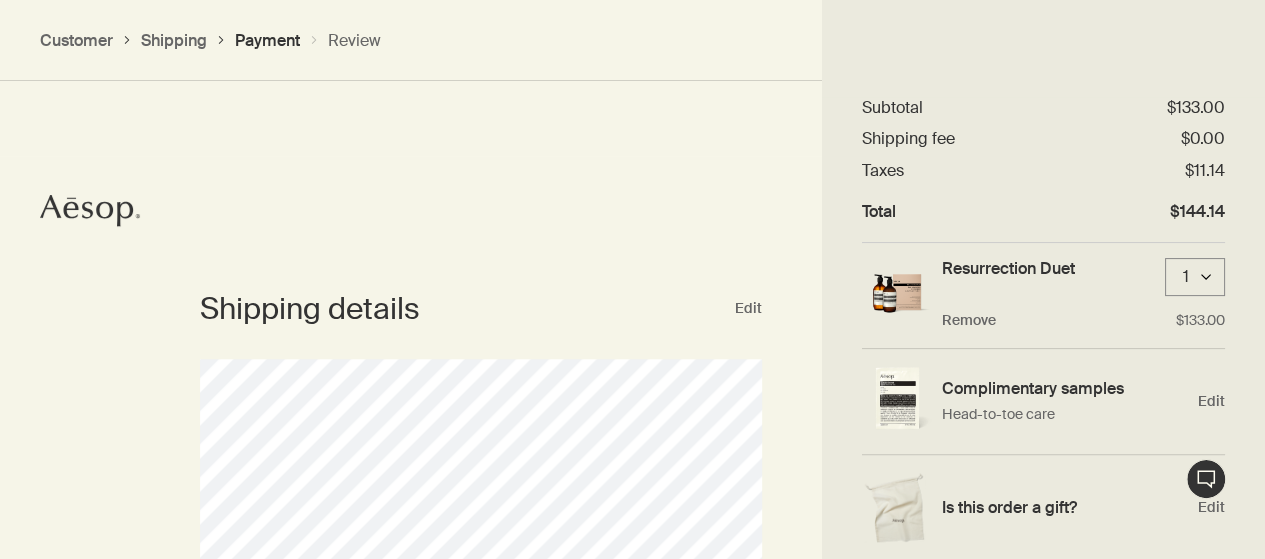 scroll, scrollTop: 768, scrollLeft: 0, axis: vertical 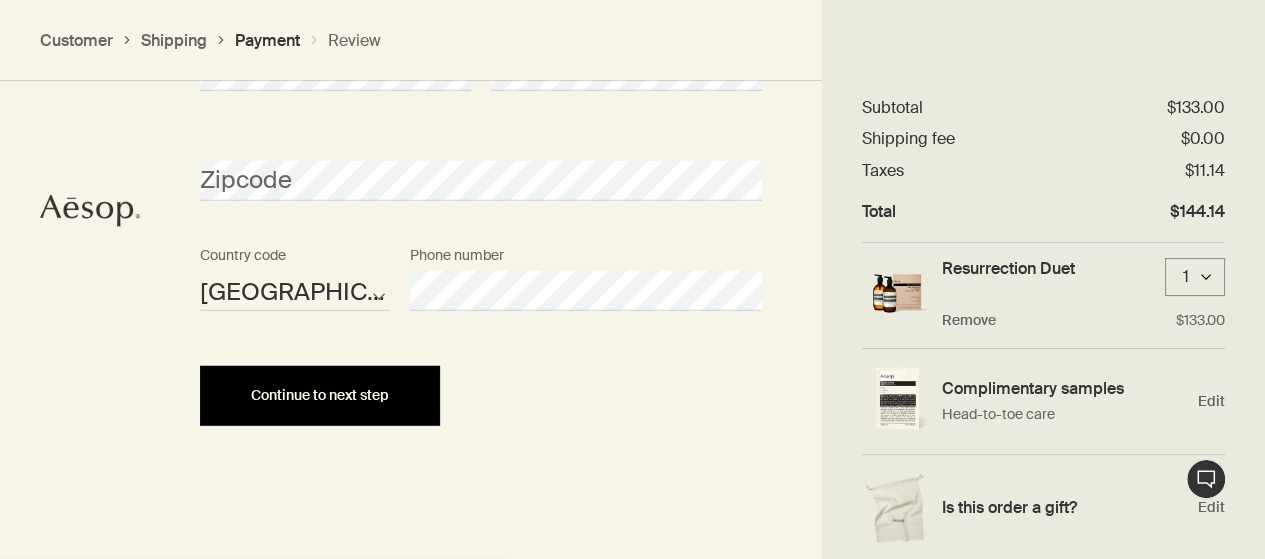 click on "Continue to next step" at bounding box center [320, 395] 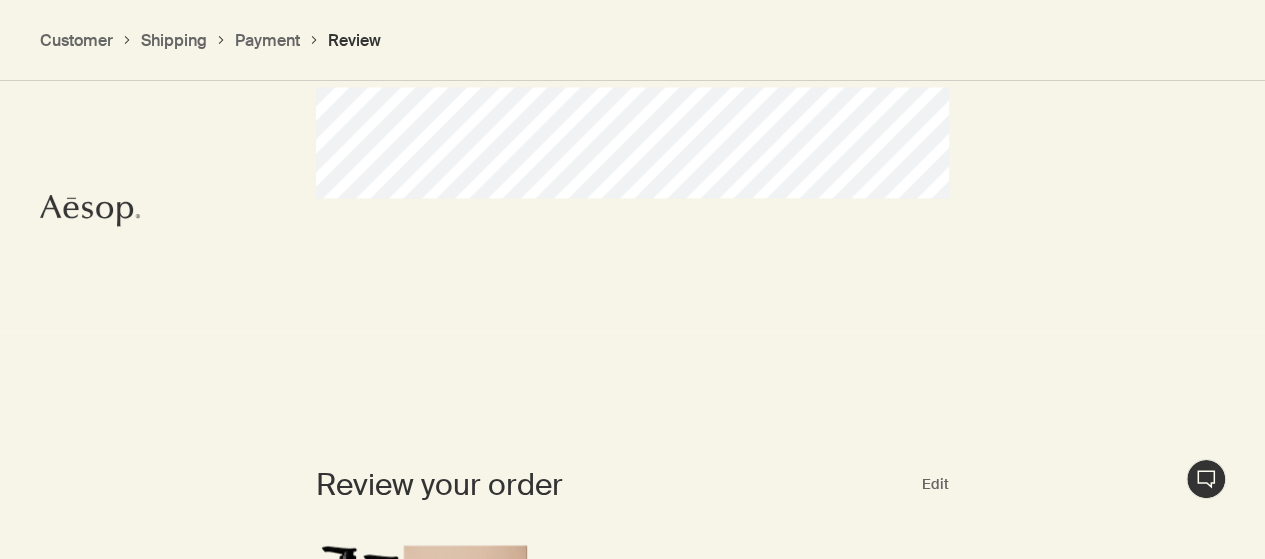 click on "Live Assistance
Order placed by Edit
Delivery method Edit
Shipping details Edit
Complimentary sample Edit
Review your order Edit Resurrection Duet $133.00   ×   1 $133.00 Head-to-toe care  Edit Apply a promotional code Subtotal (Tax Excl.) $133.00 Shipping Method - Complimentary $0.00 Taxes TAX $11.14 Total $144.14
Subscribe to receive communications from Aesop. By subscribing you confirm you have read and understood our   privacy policy .
By completing your purchase, you confirm you have read and understood our
privacy policy
and
terms and conditions .
Complete purchase" at bounding box center (632, 32) 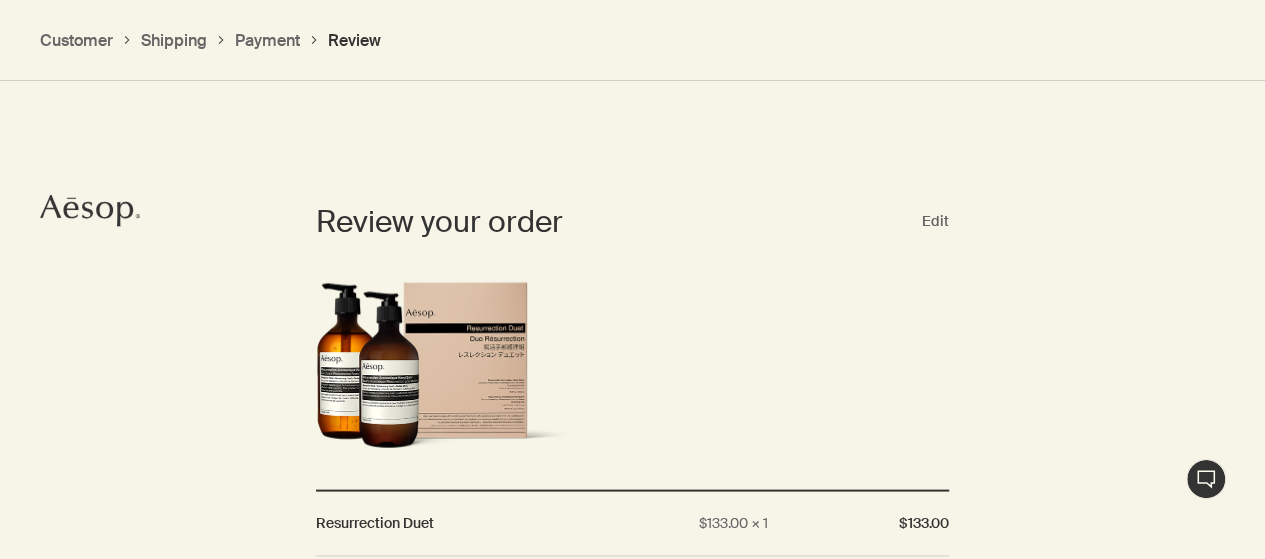 scroll, scrollTop: 1791, scrollLeft: 0, axis: vertical 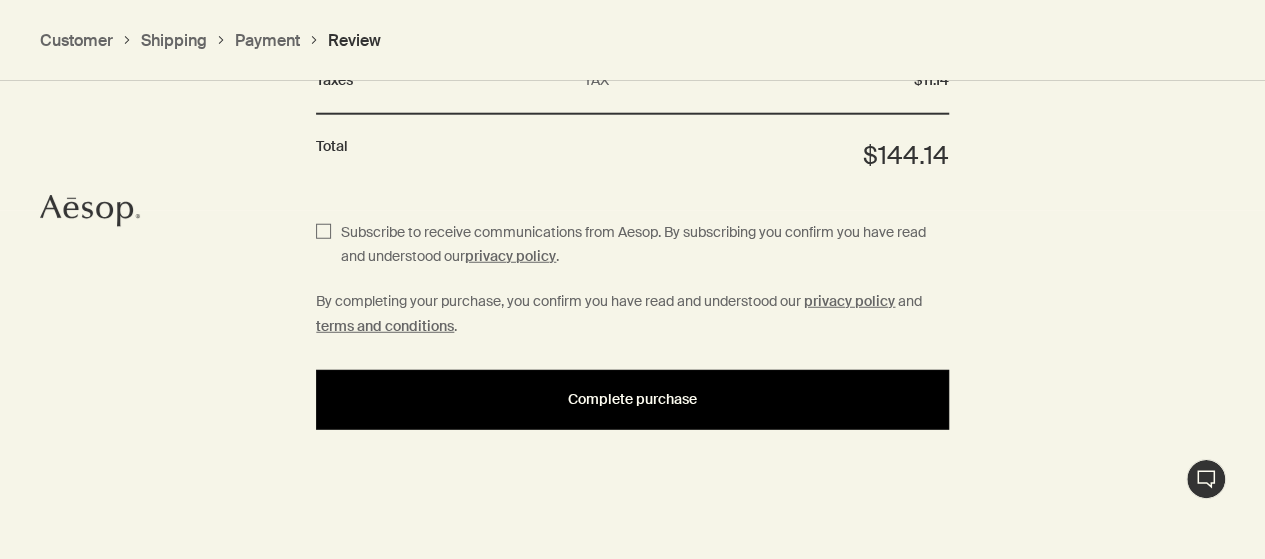 click on "Complete purchase" at bounding box center (632, 400) 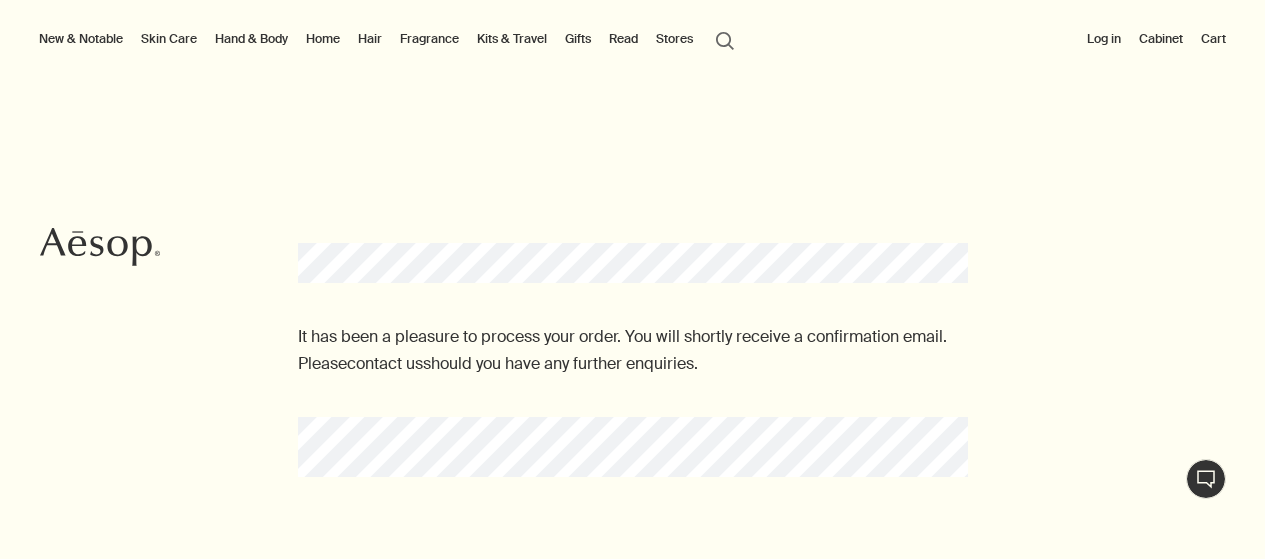 scroll, scrollTop: 0, scrollLeft: 0, axis: both 